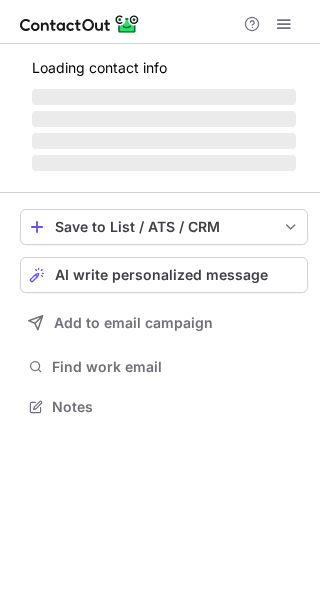 scroll, scrollTop: 0, scrollLeft: 0, axis: both 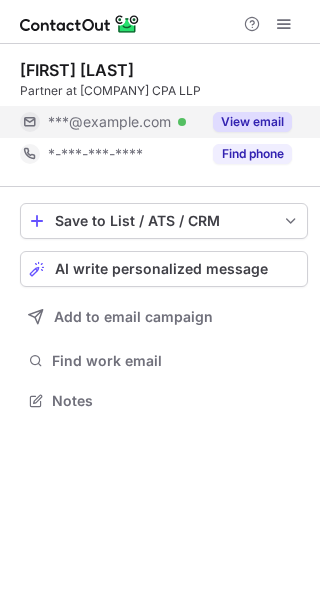 click on "View email" at bounding box center (252, 122) 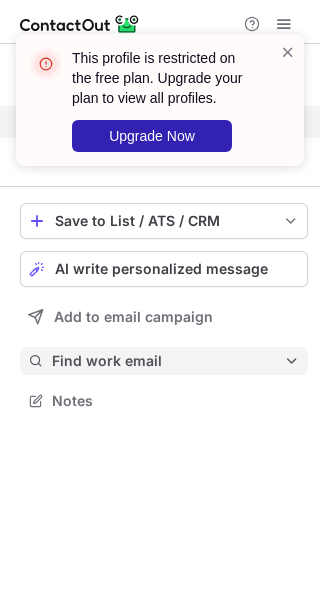 click on "Find work email" at bounding box center (168, 361) 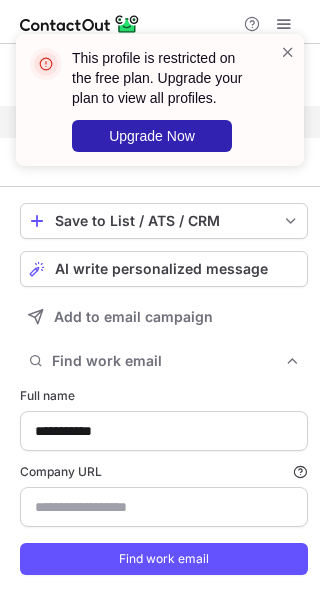 type on "**********" 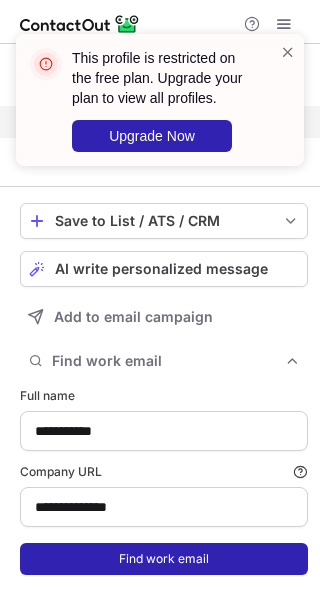 click on "Find work email" at bounding box center [164, 559] 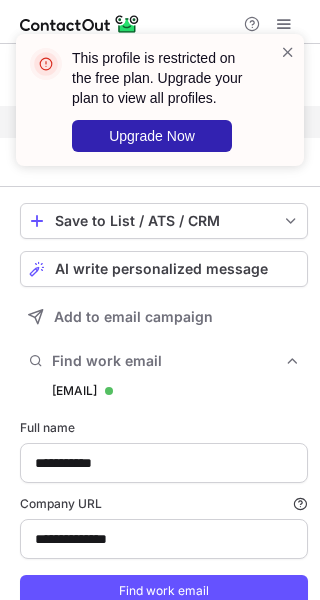 scroll, scrollTop: 10, scrollLeft: 10, axis: both 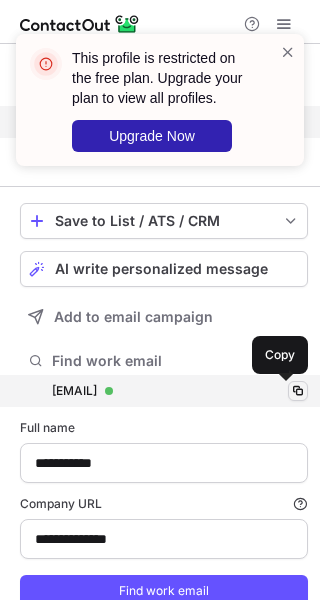 click at bounding box center [298, 391] 